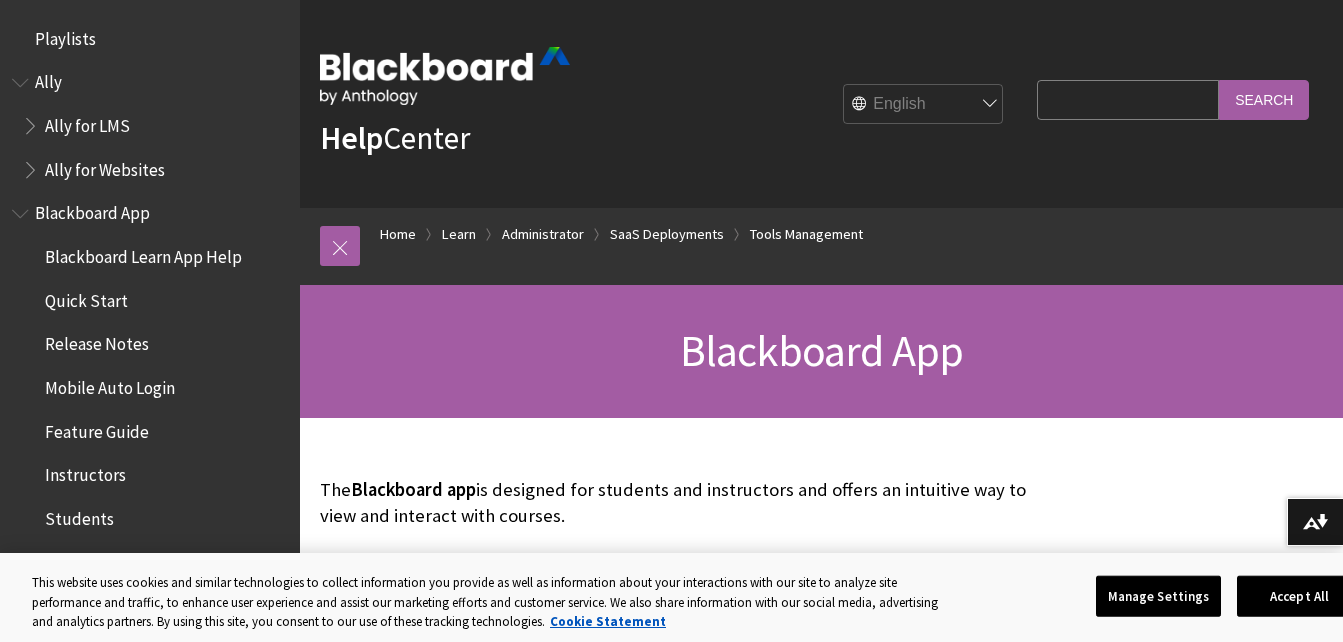 scroll, scrollTop: 0, scrollLeft: 0, axis: both 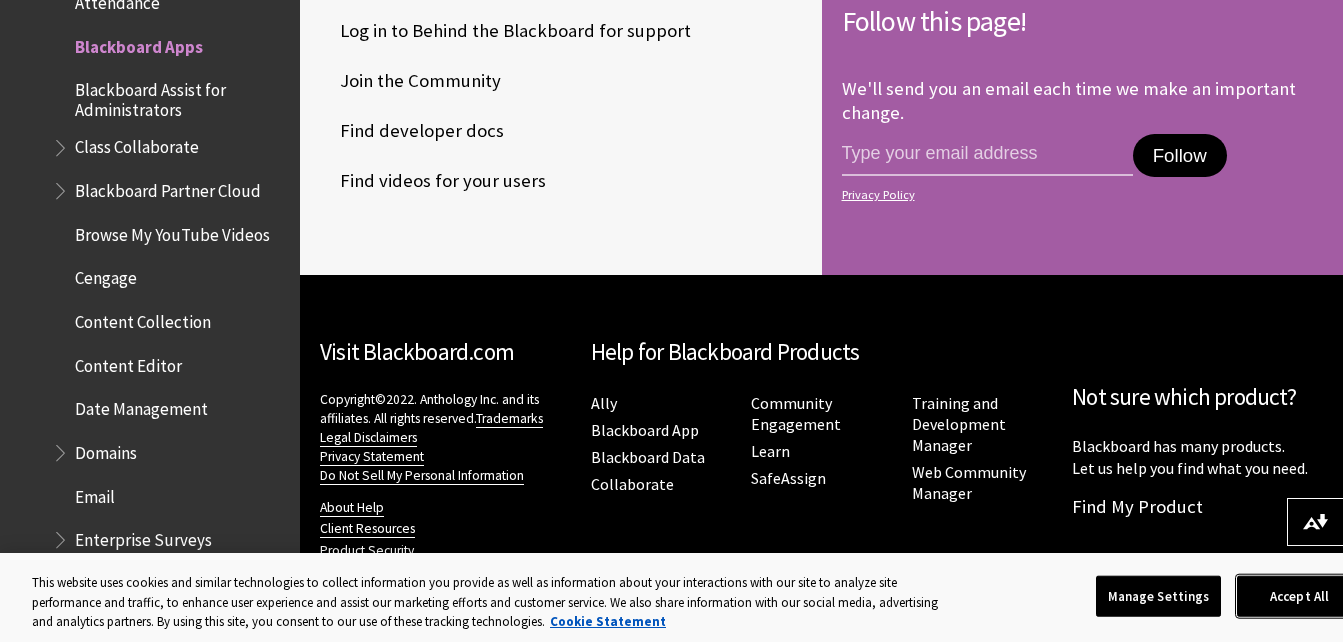 click on "Accept All" at bounding box center (1299, 596) 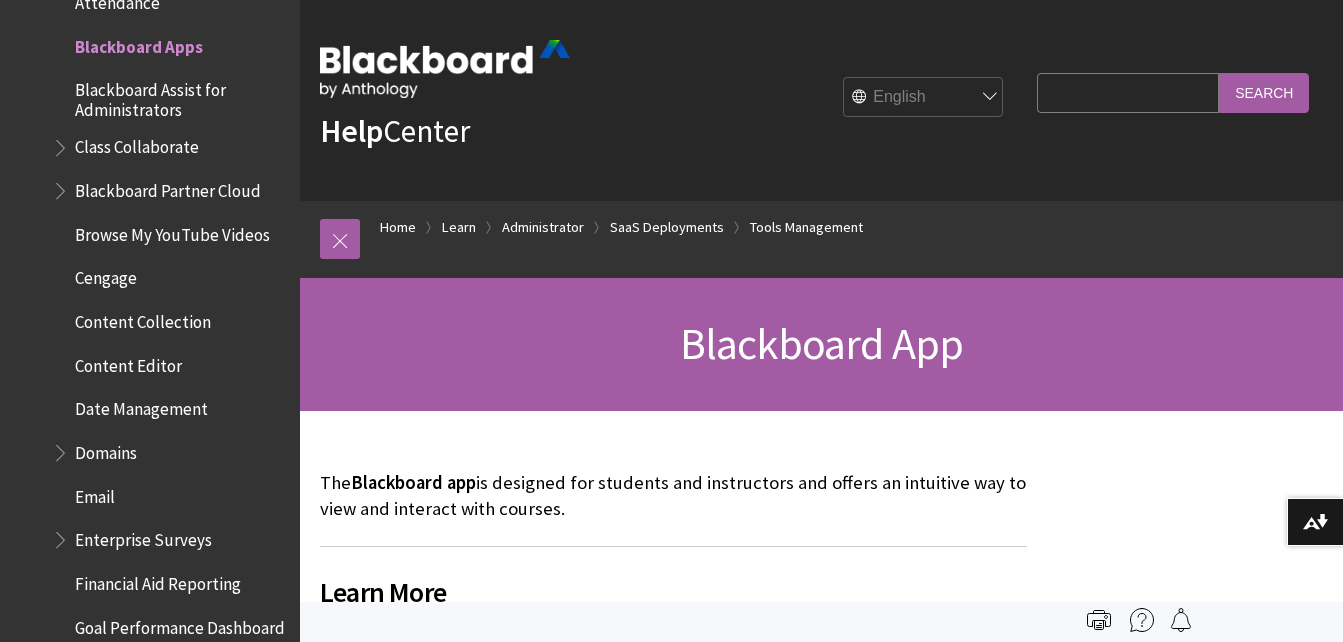 scroll, scrollTop: 0, scrollLeft: 0, axis: both 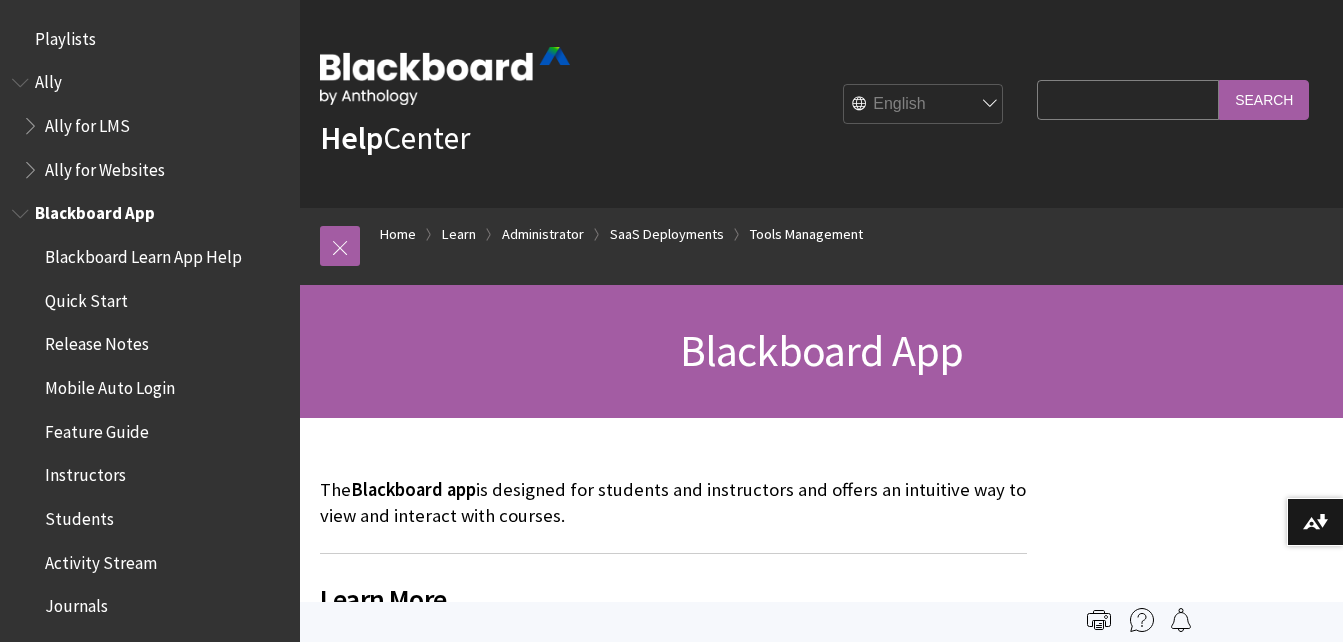 click on "Blackboard App" at bounding box center [95, 210] 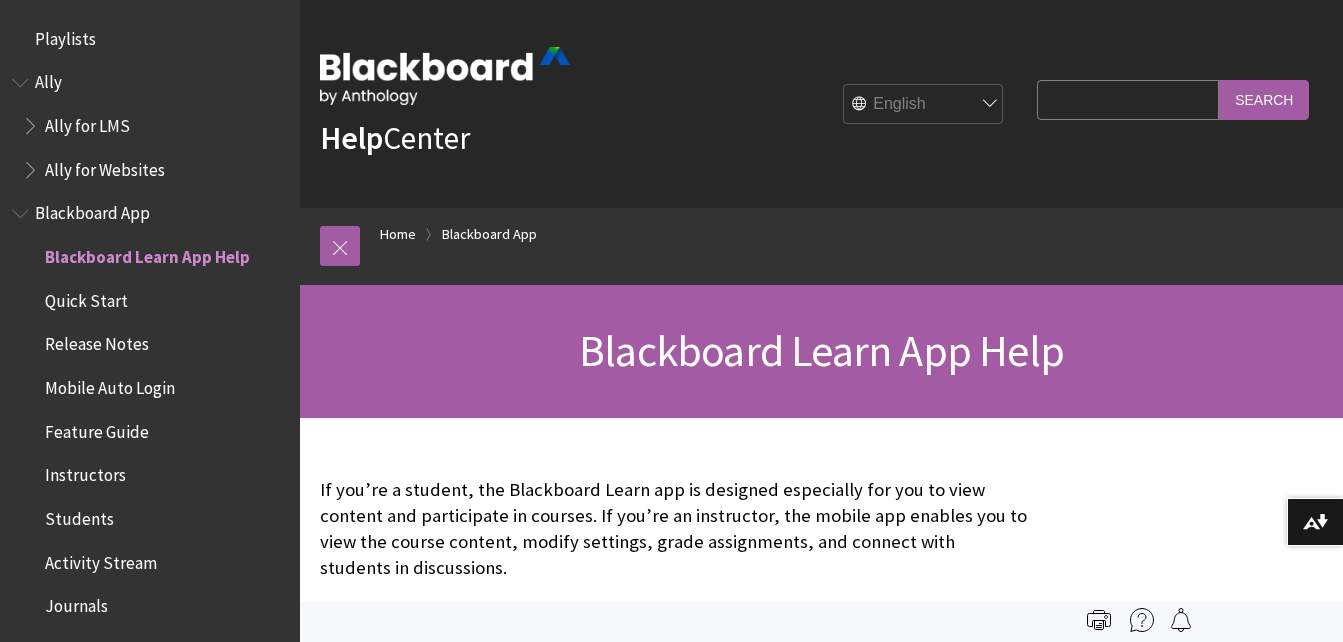scroll, scrollTop: 0, scrollLeft: 0, axis: both 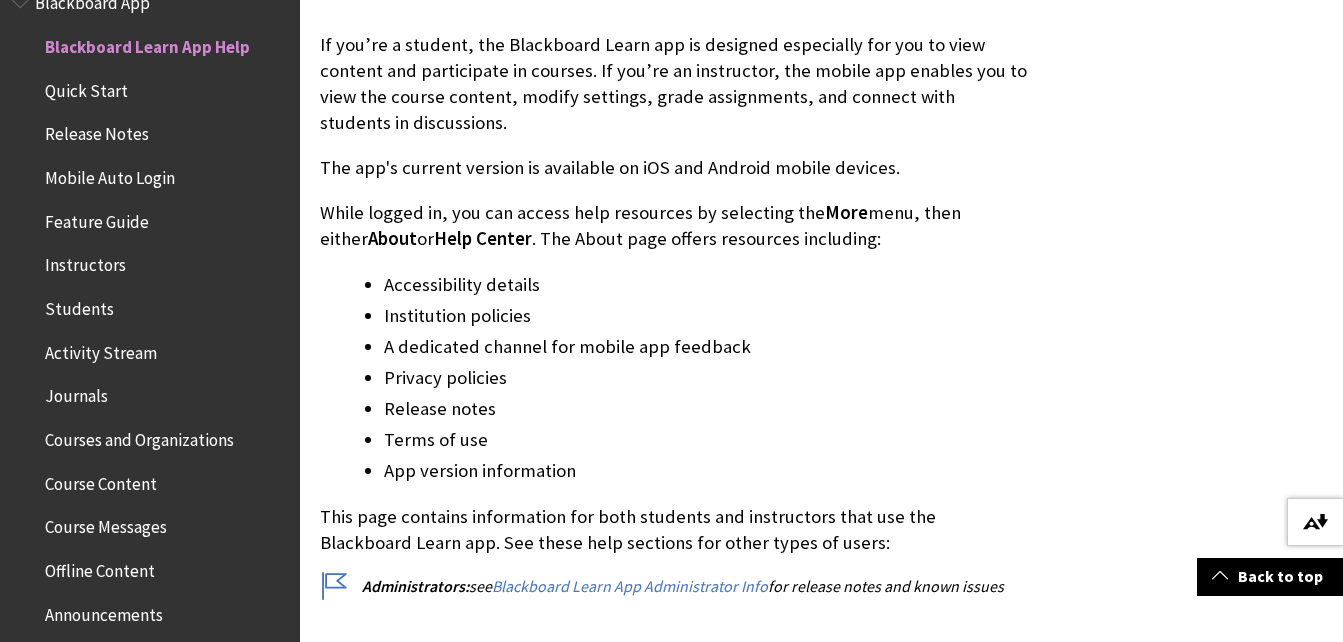 click on "Download alternative formats ..." at bounding box center [1315, 522] 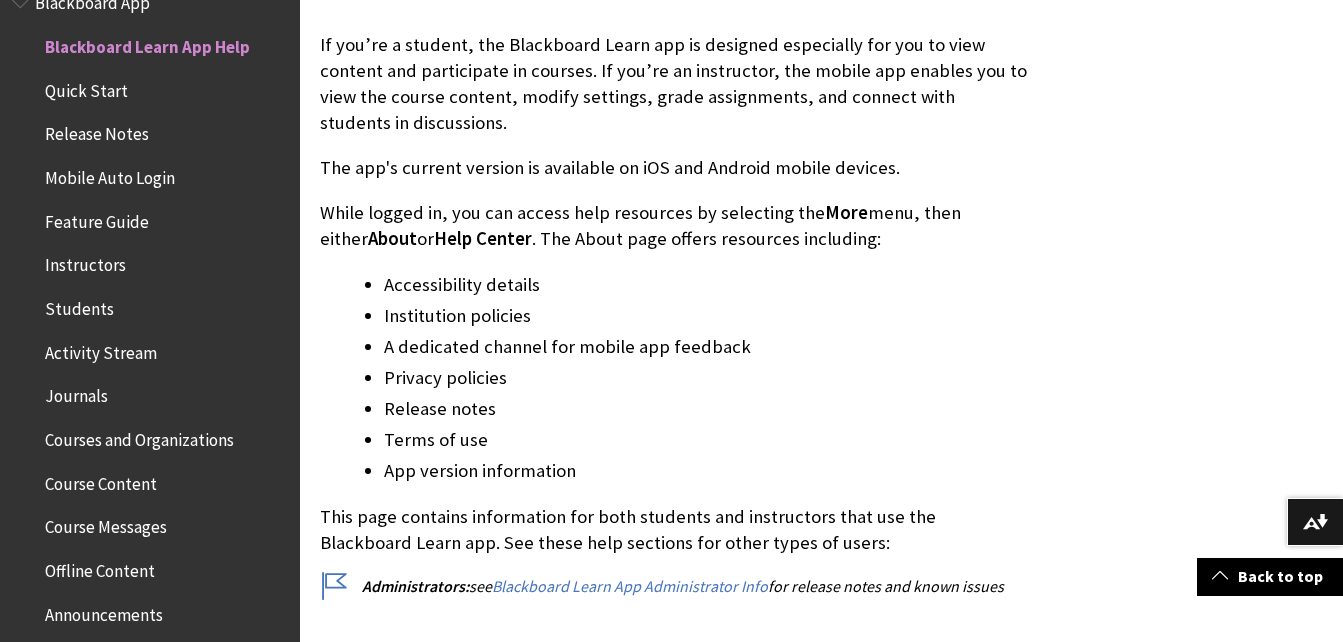 click on "Quick Start" at bounding box center [86, 87] 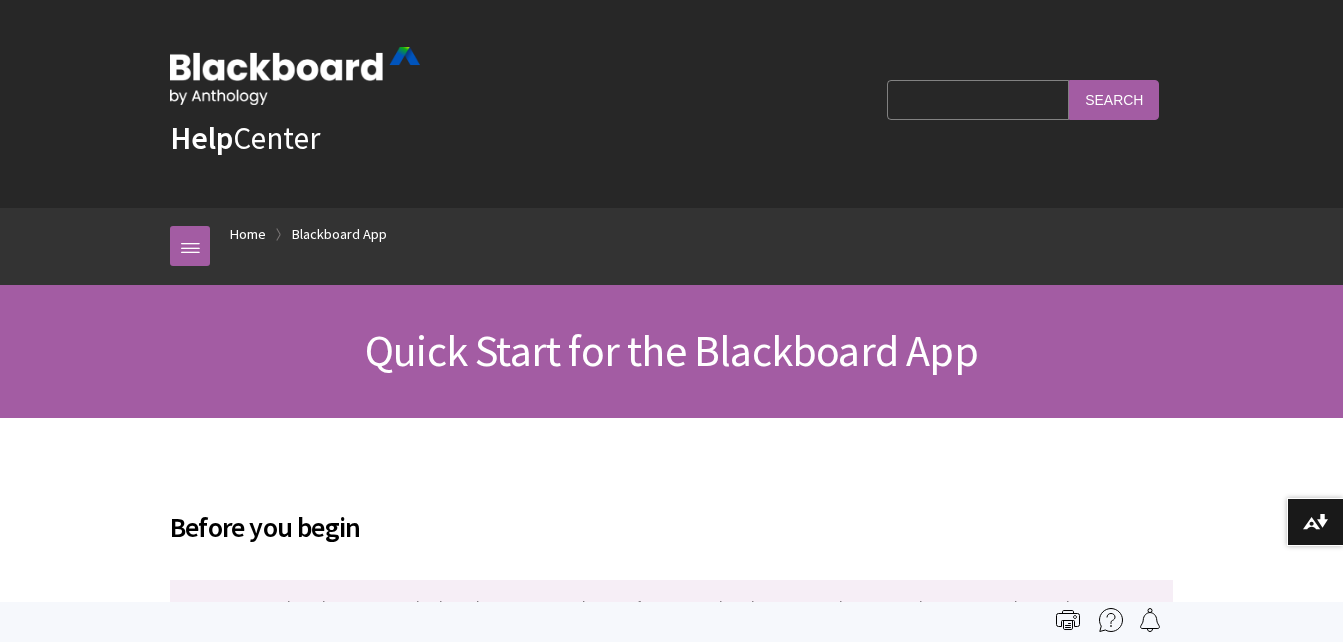 scroll, scrollTop: 0, scrollLeft: 0, axis: both 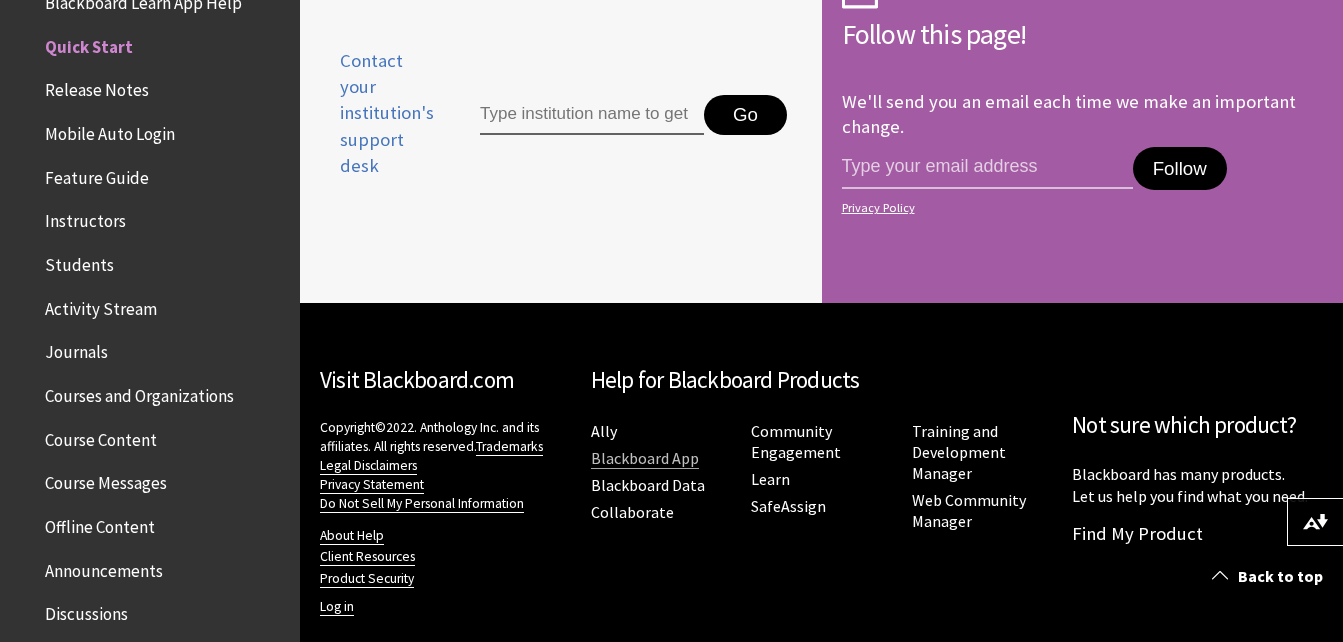 click on "Blackboard App" at bounding box center [645, 458] 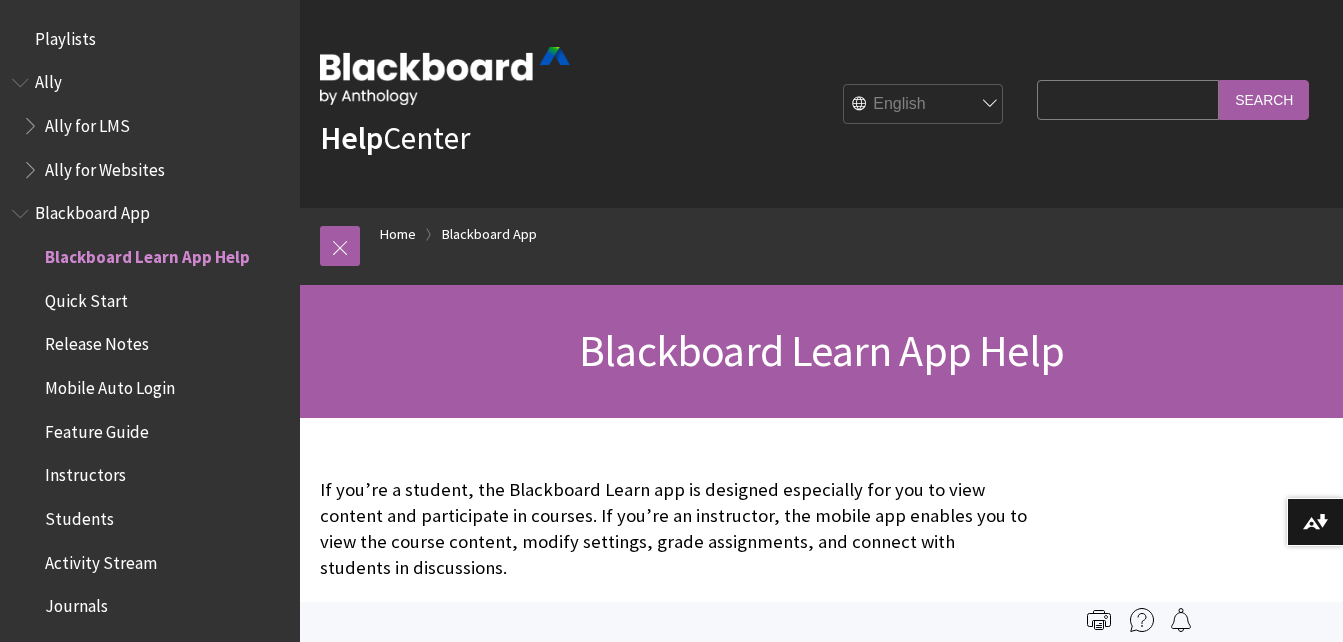 scroll, scrollTop: 0, scrollLeft: 0, axis: both 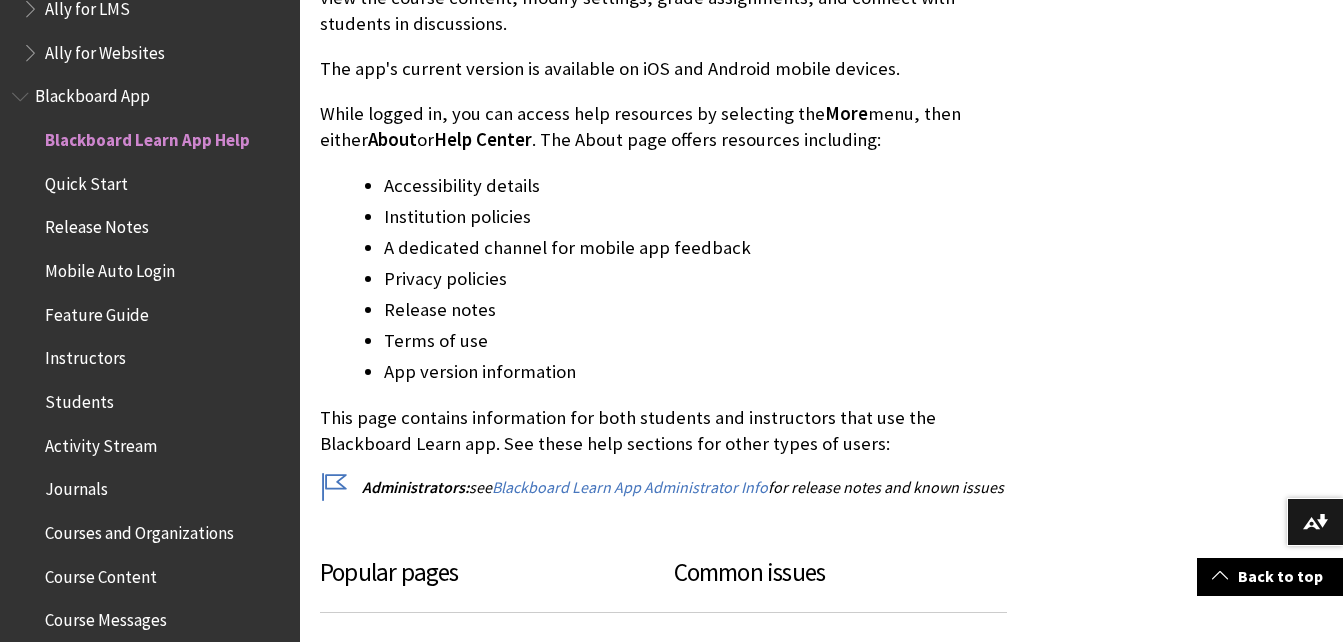 click on "Quick Start" at bounding box center [86, 180] 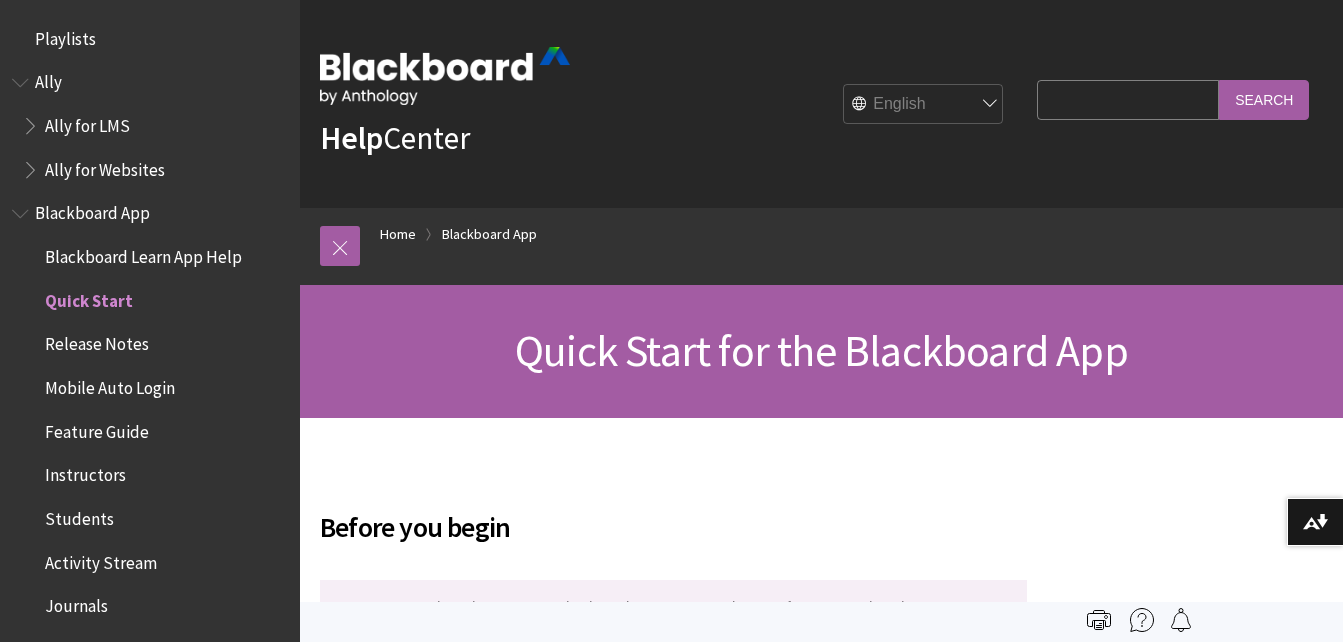 scroll, scrollTop: 0, scrollLeft: 0, axis: both 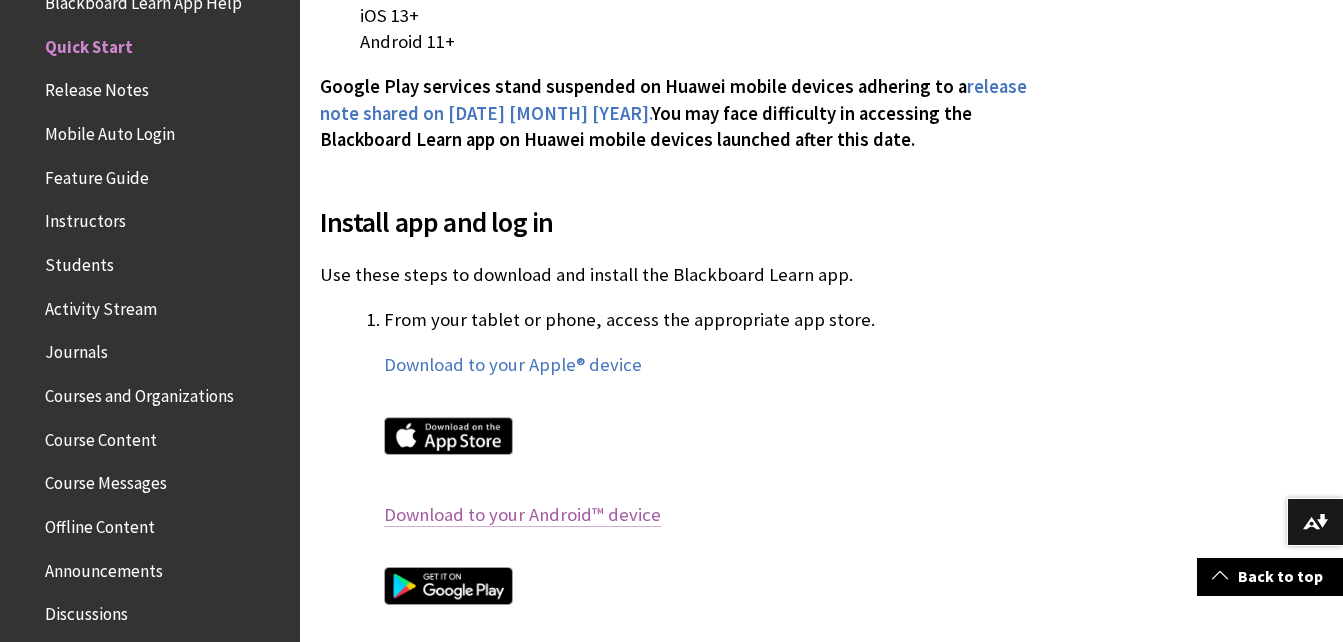 click on "Download to your Android™ device" at bounding box center [522, 515] 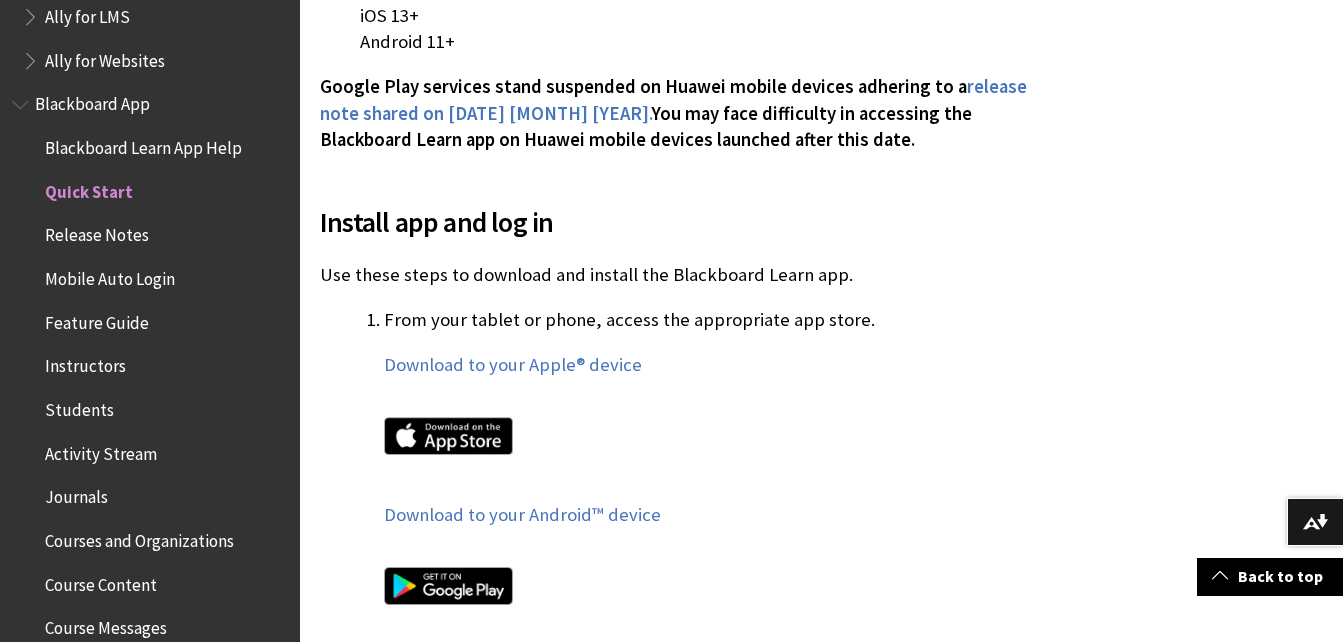 scroll, scrollTop: 0, scrollLeft: 0, axis: both 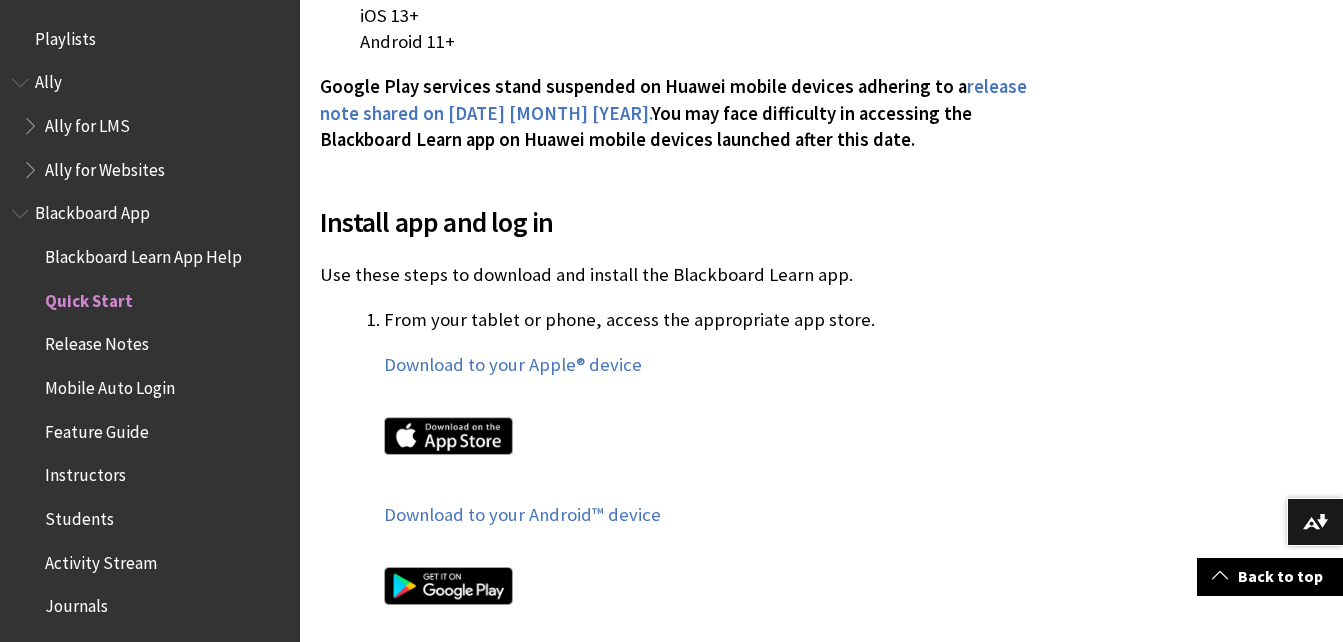 click on "Blackboard App" at bounding box center (92, 210) 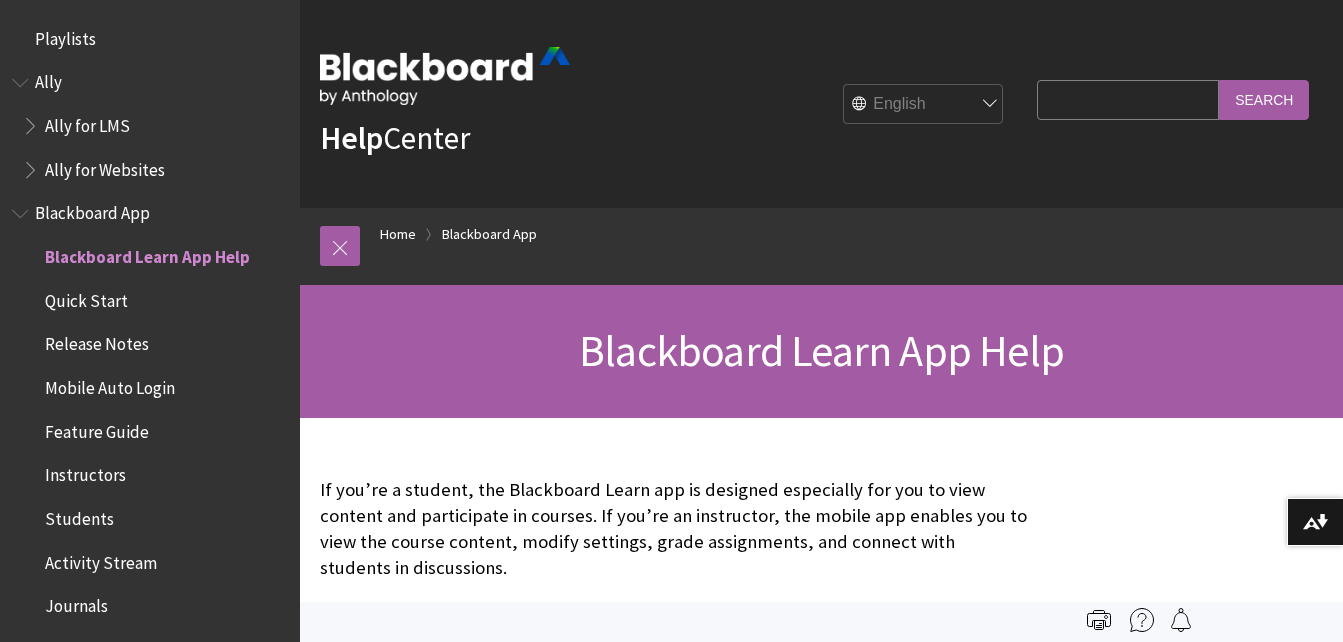 scroll, scrollTop: 0, scrollLeft: 0, axis: both 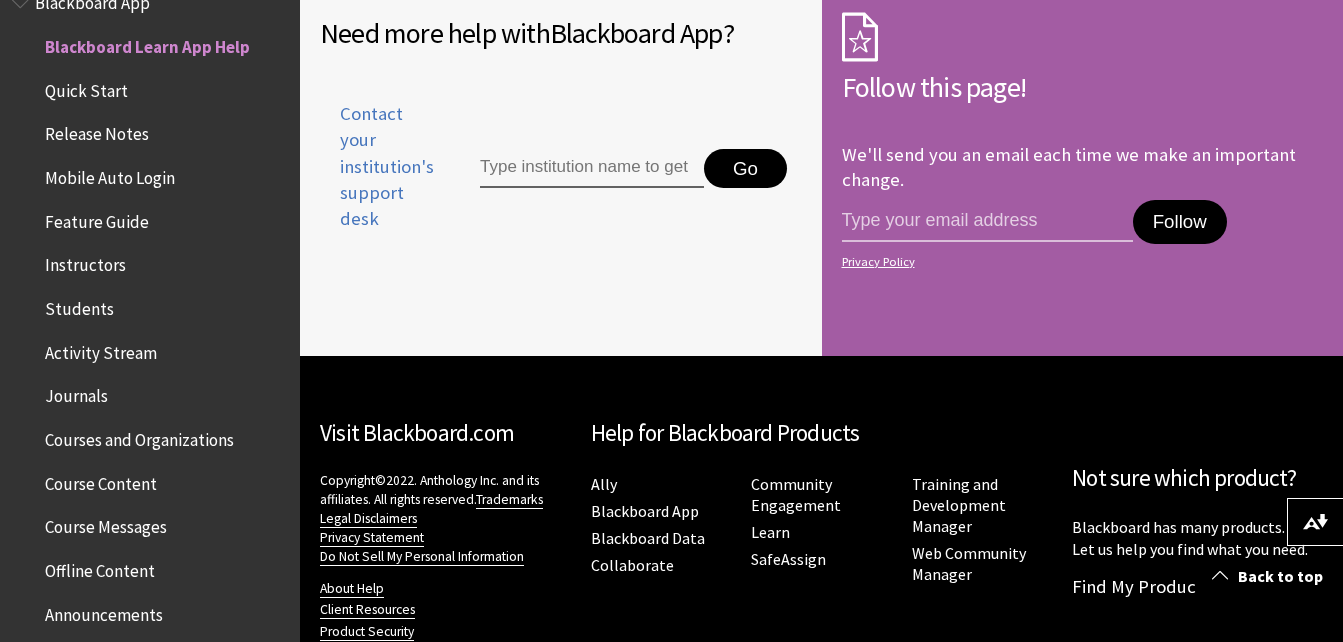 click at bounding box center [592, 169] 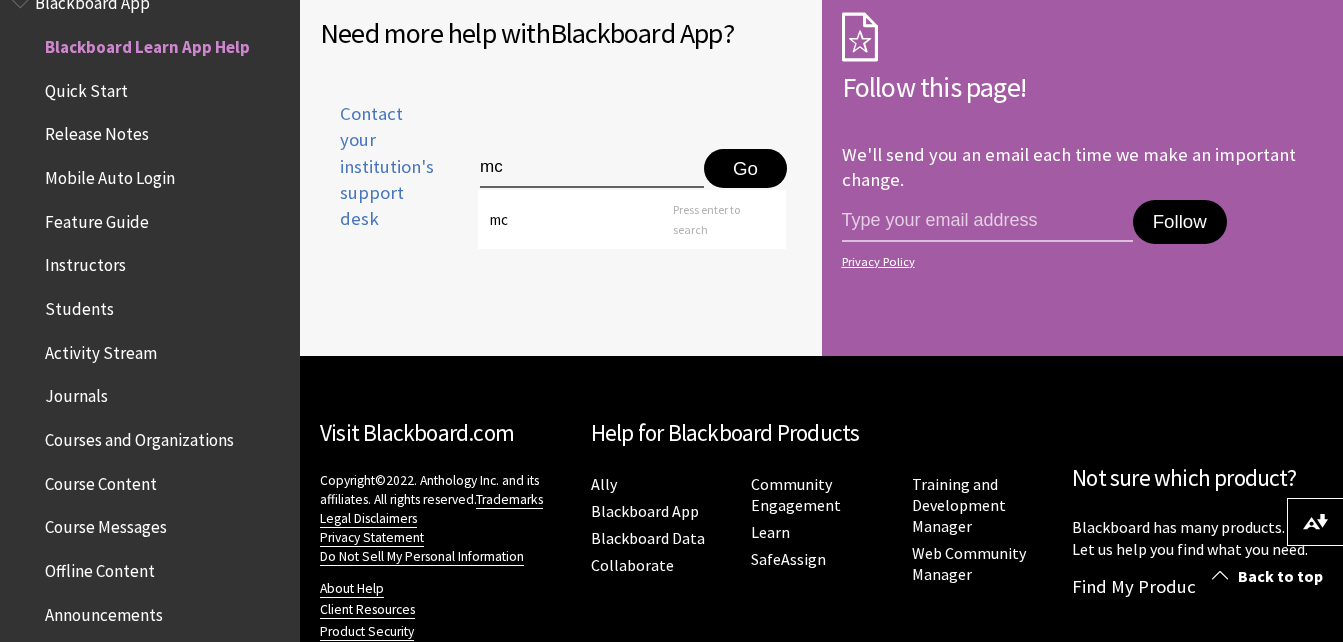 type on "m" 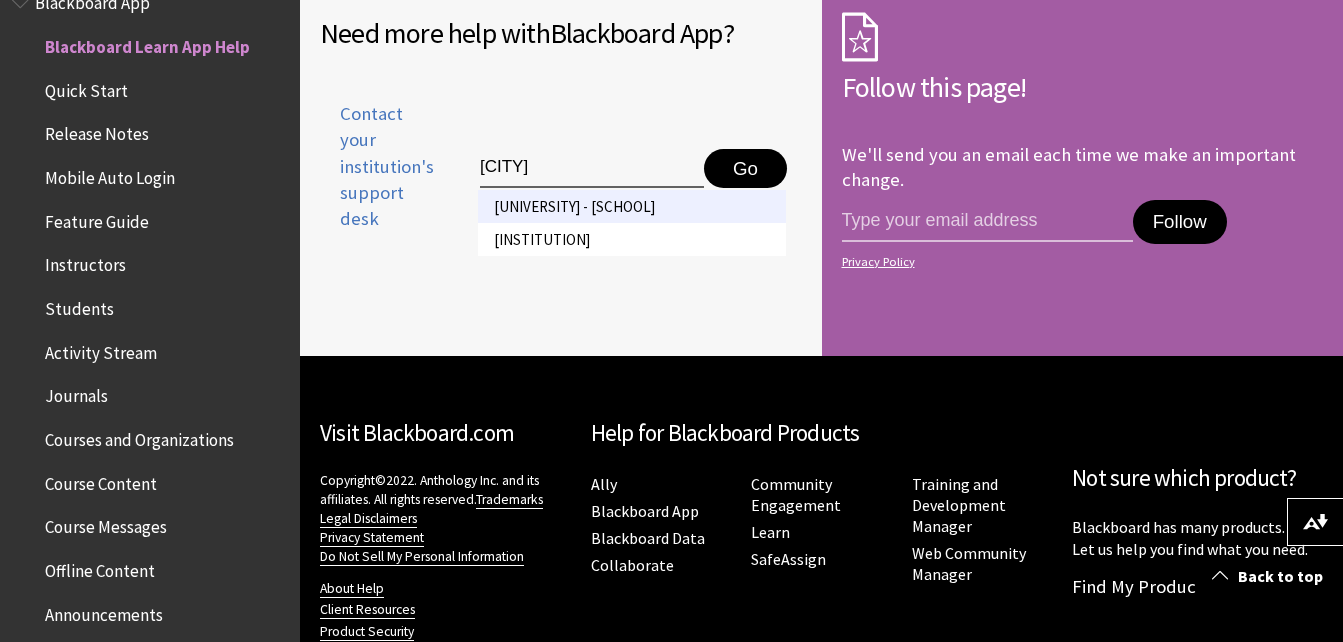 type on "amarillo" 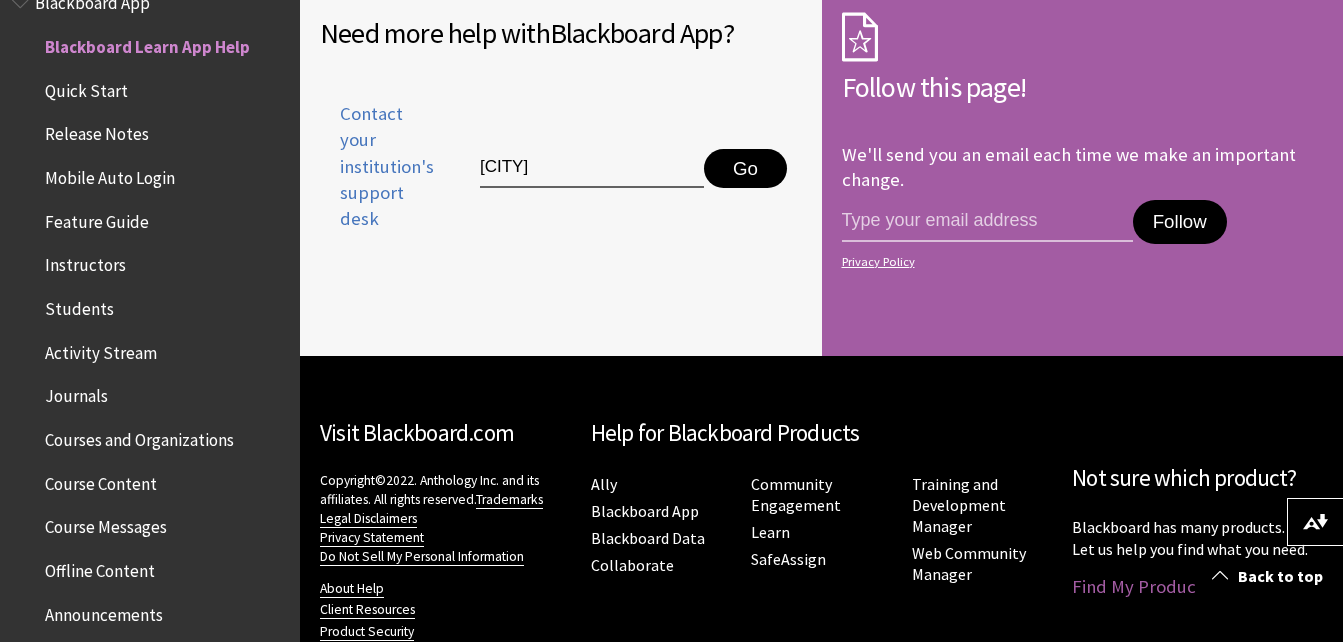 click on "Find My Product" at bounding box center [1137, 586] 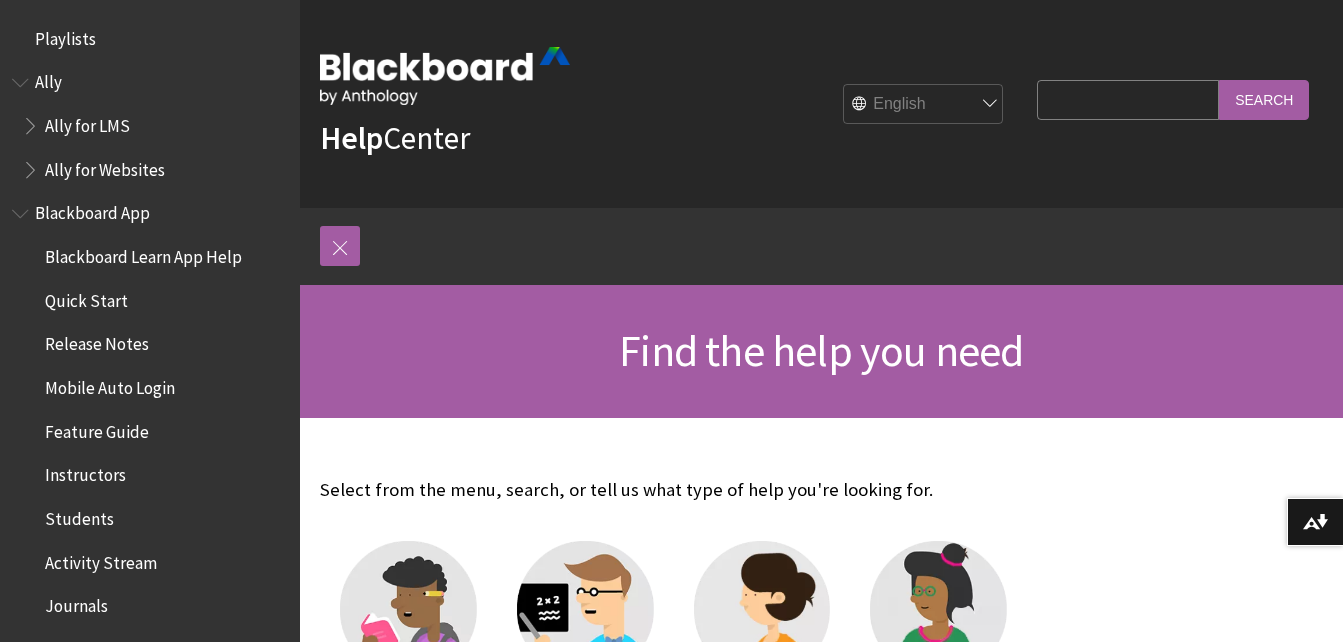 scroll, scrollTop: 0, scrollLeft: 0, axis: both 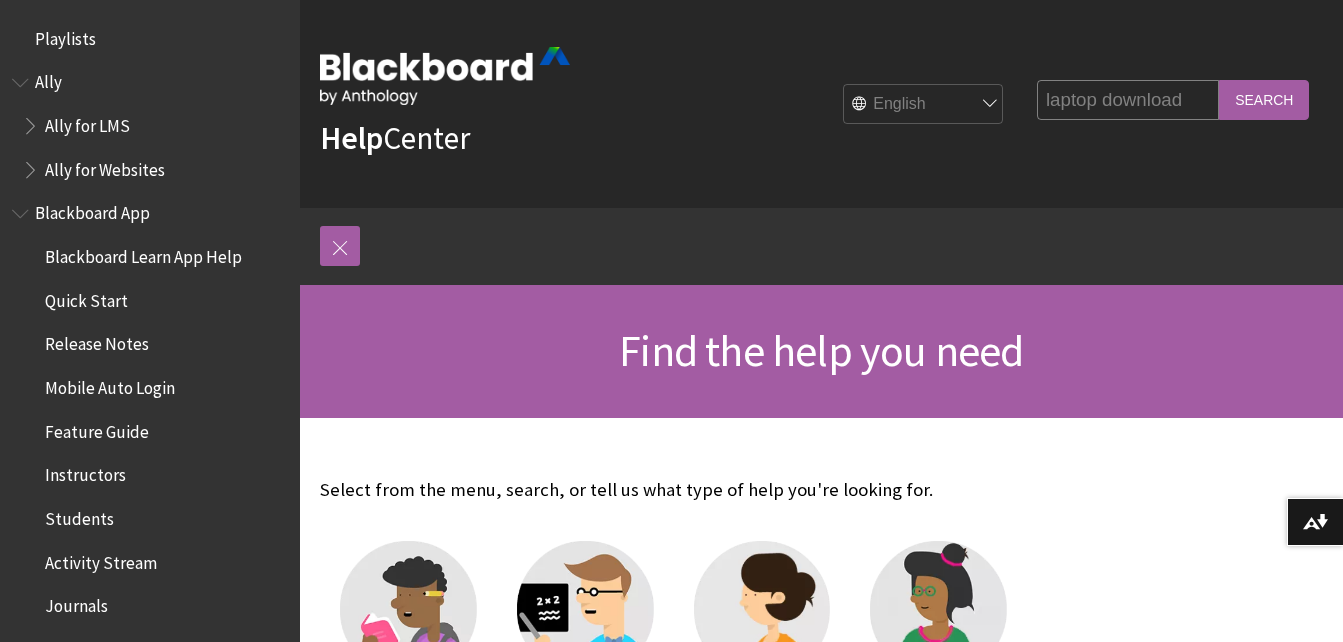type on "laptop download" 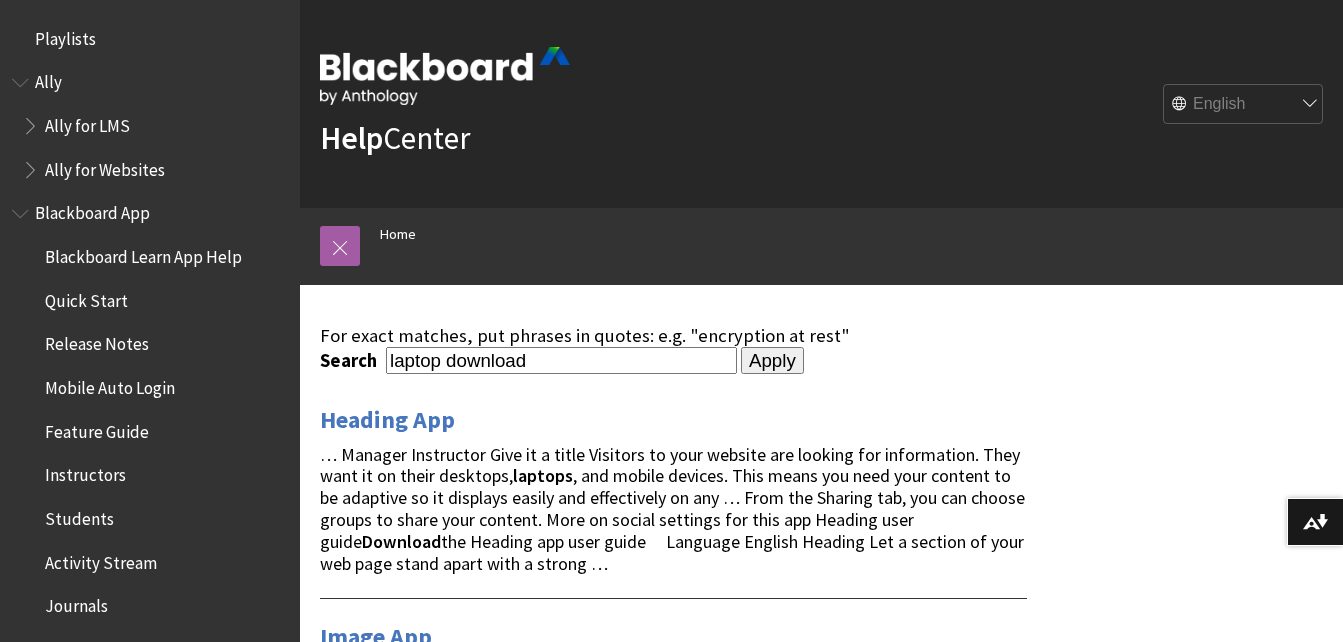 scroll, scrollTop: 0, scrollLeft: 0, axis: both 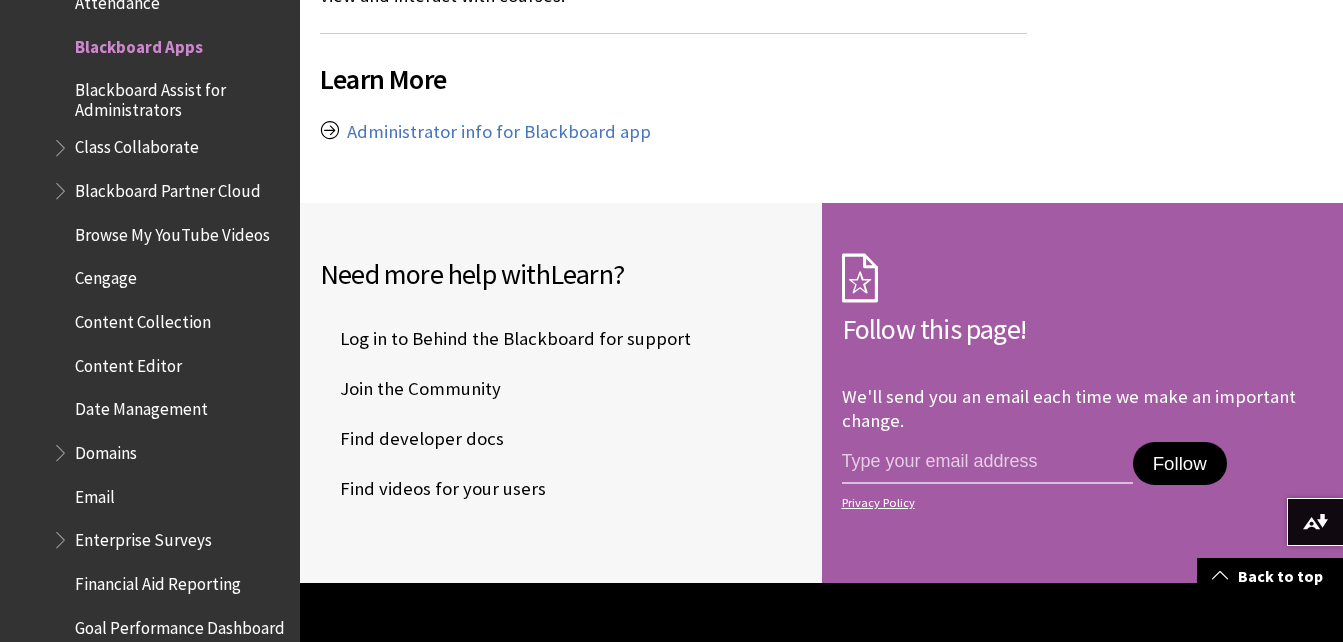 click on "Join the Community" at bounding box center [410, 389] 